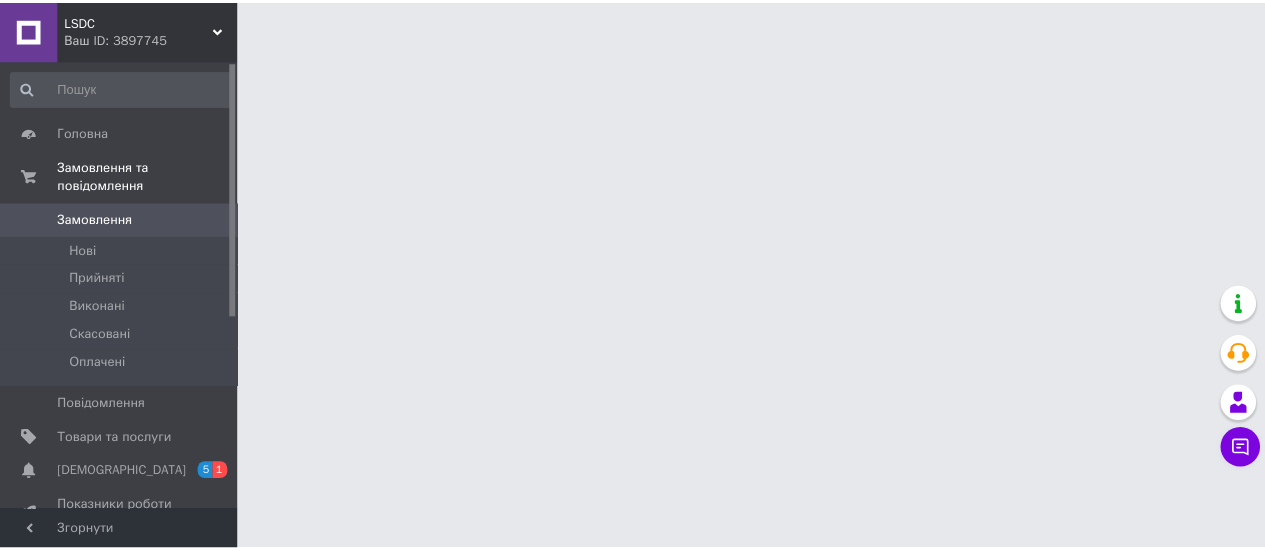 scroll, scrollTop: 0, scrollLeft: 0, axis: both 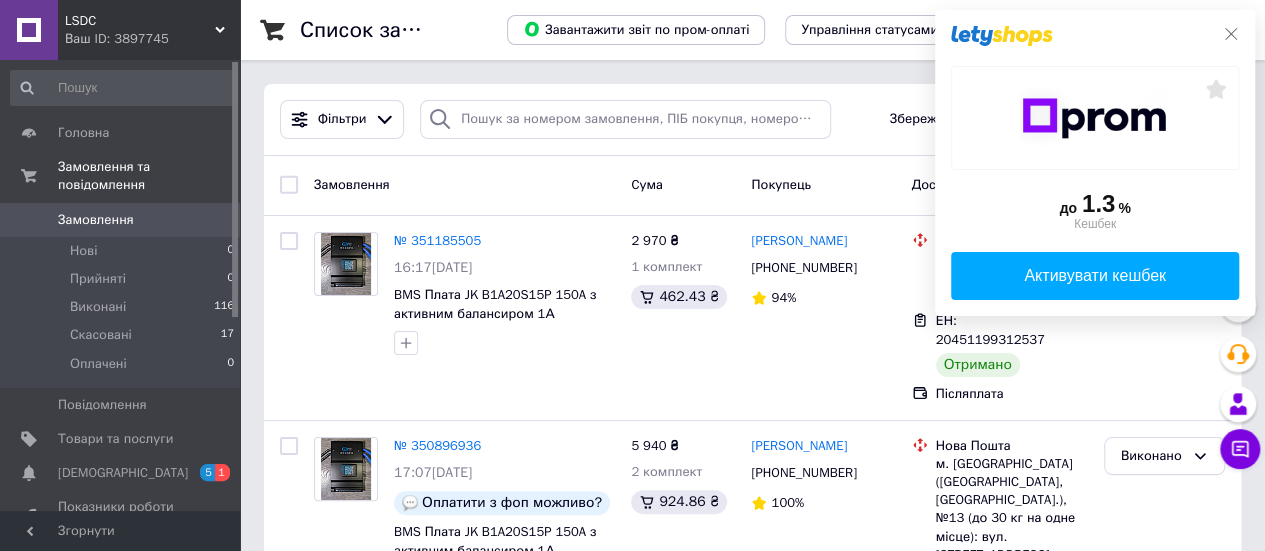 click 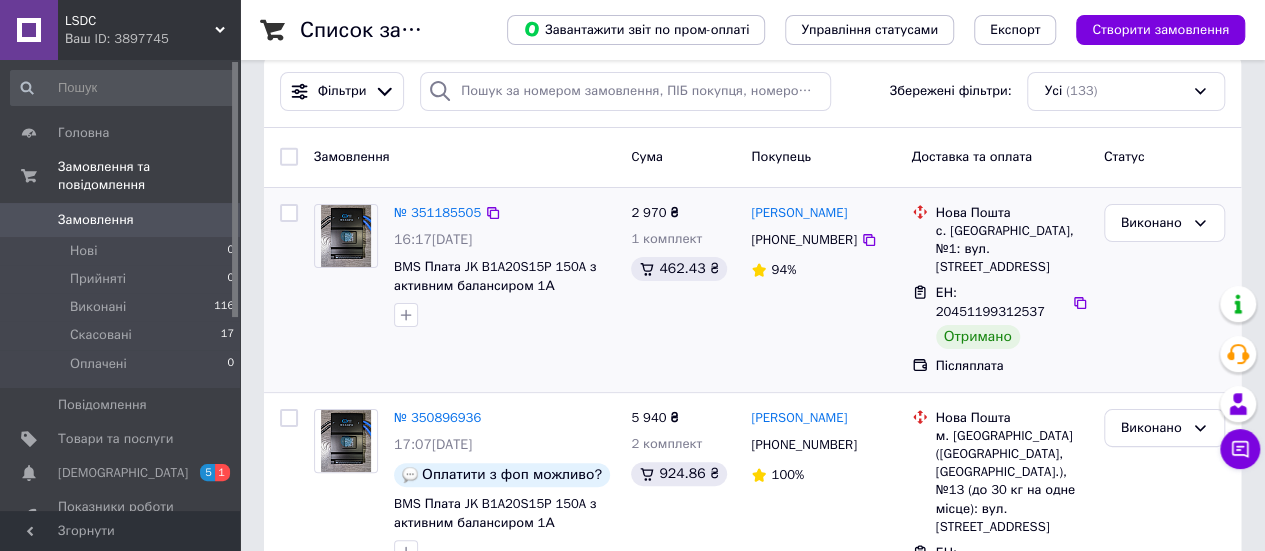 scroll, scrollTop: 0, scrollLeft: 0, axis: both 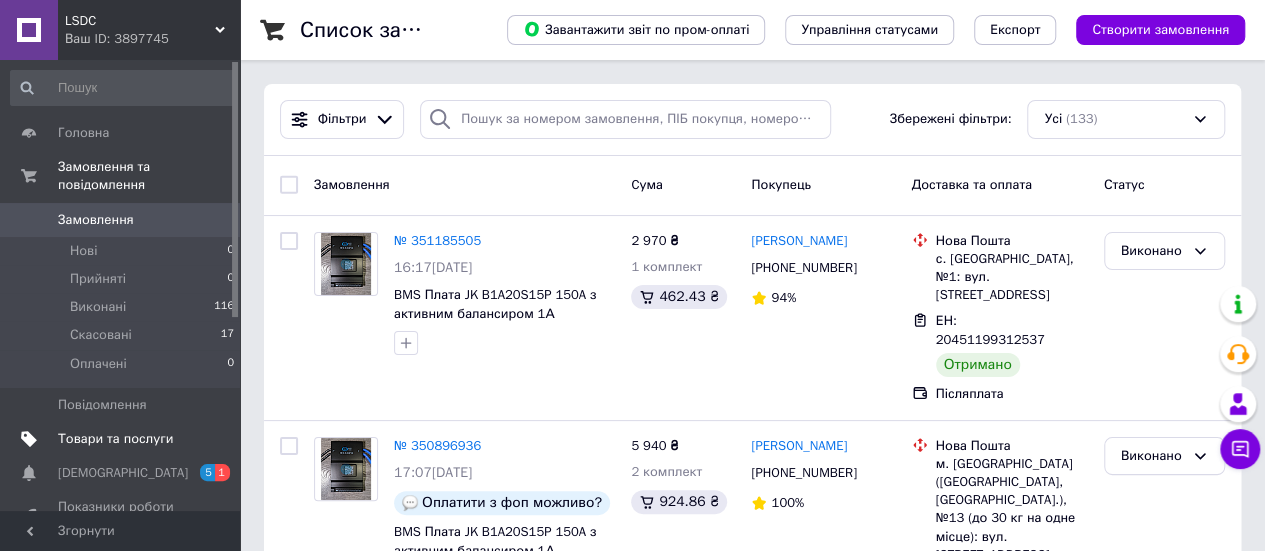 click on "Товари та послуги" at bounding box center (115, 439) 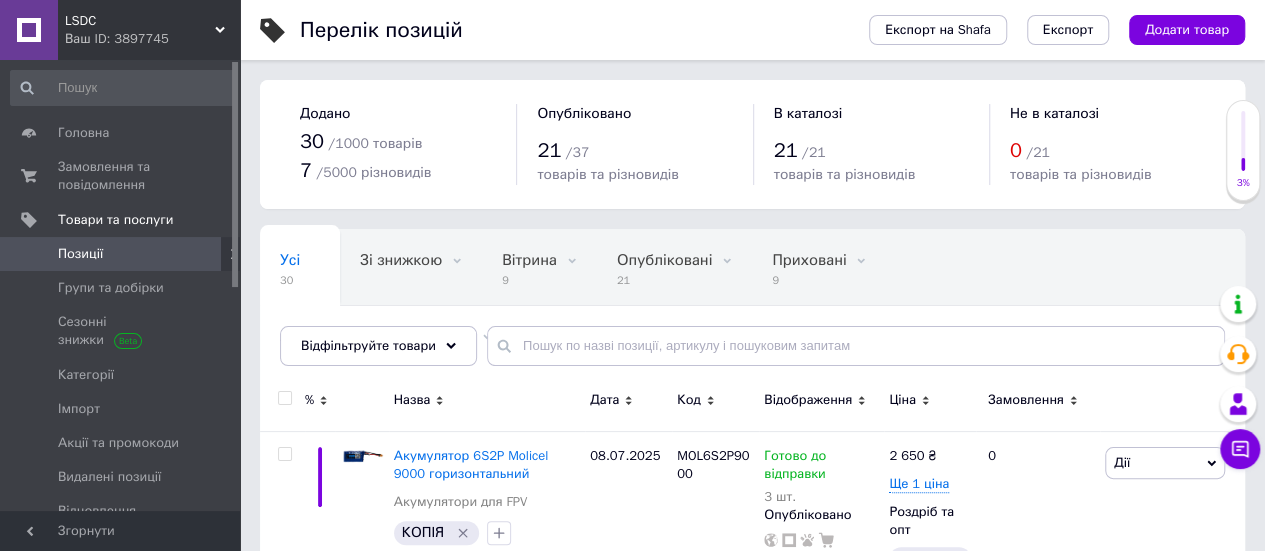 scroll, scrollTop: 0, scrollLeft: 50, axis: horizontal 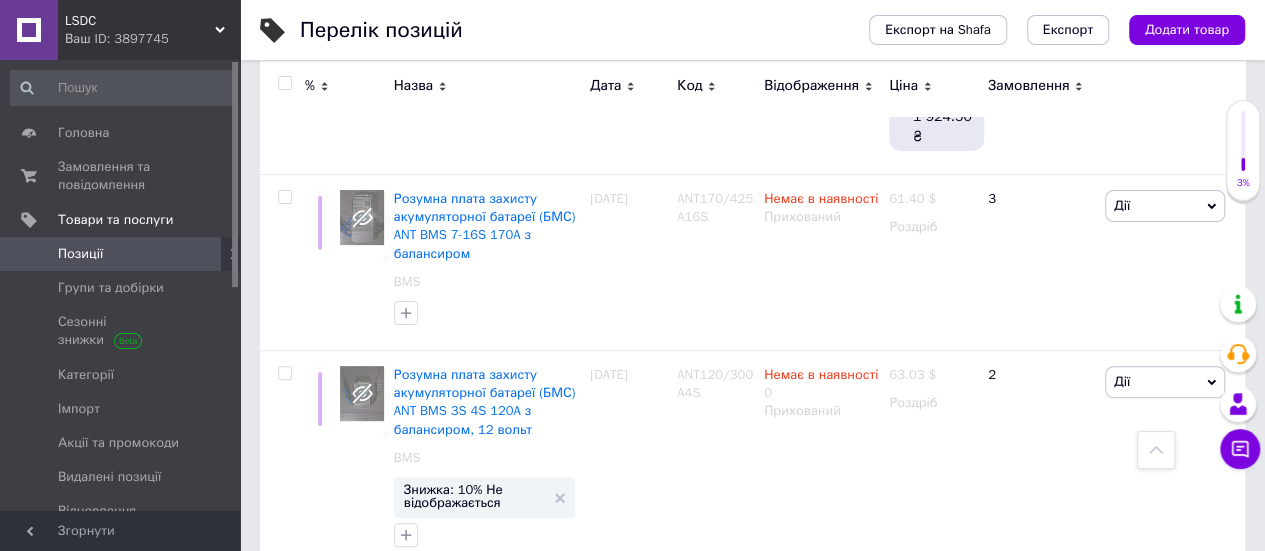 click on "2" at bounding box center (327, 613) 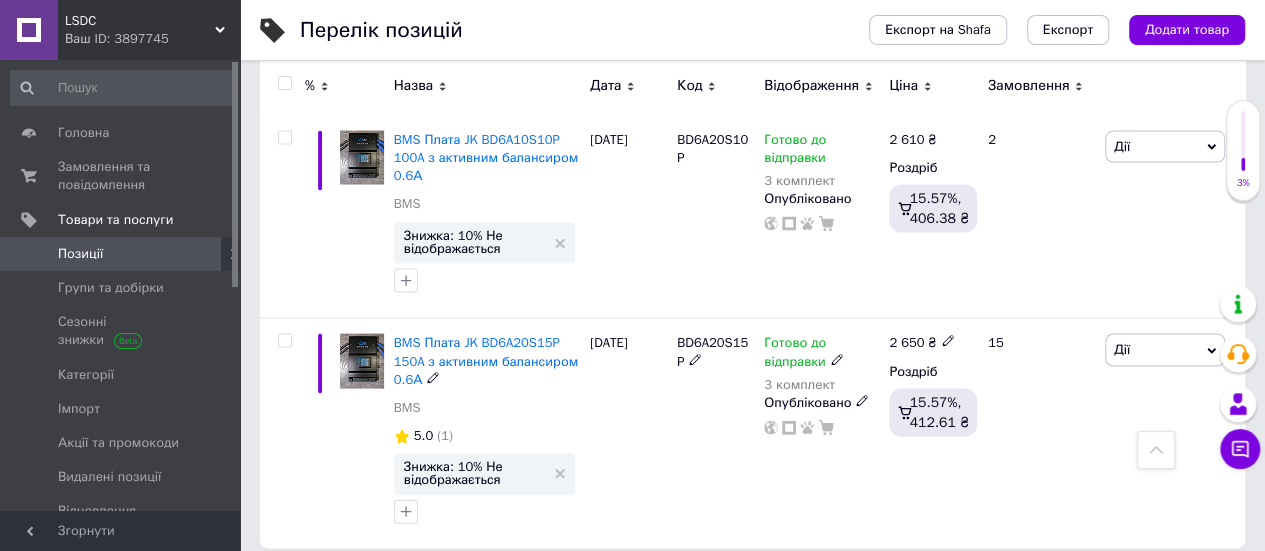 scroll, scrollTop: 1944, scrollLeft: 0, axis: vertical 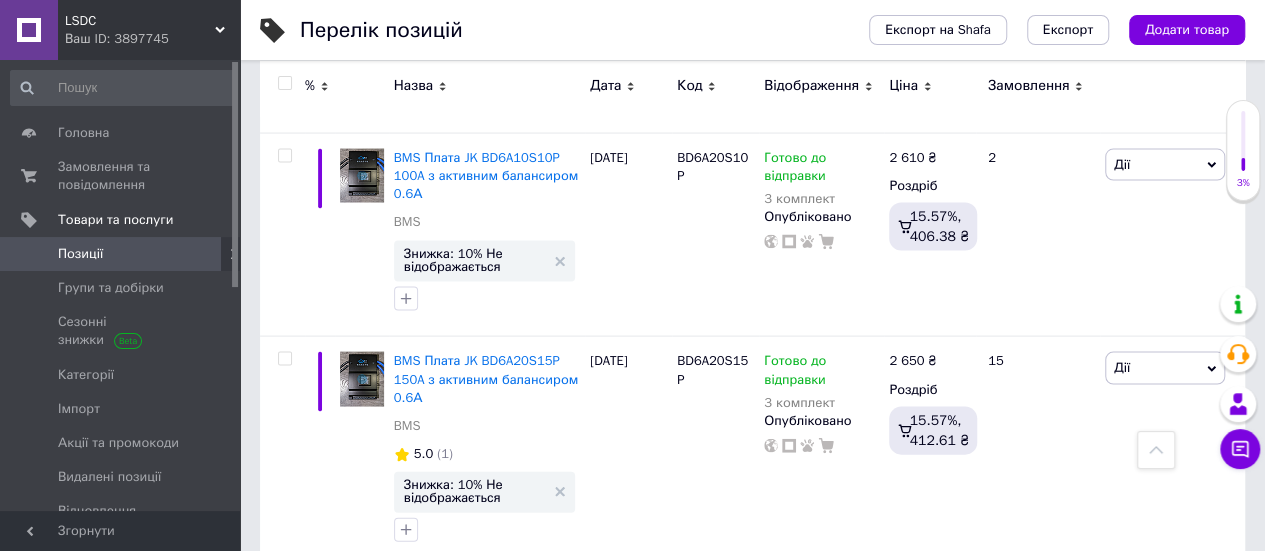 click on "1" at bounding box center (404, 608) 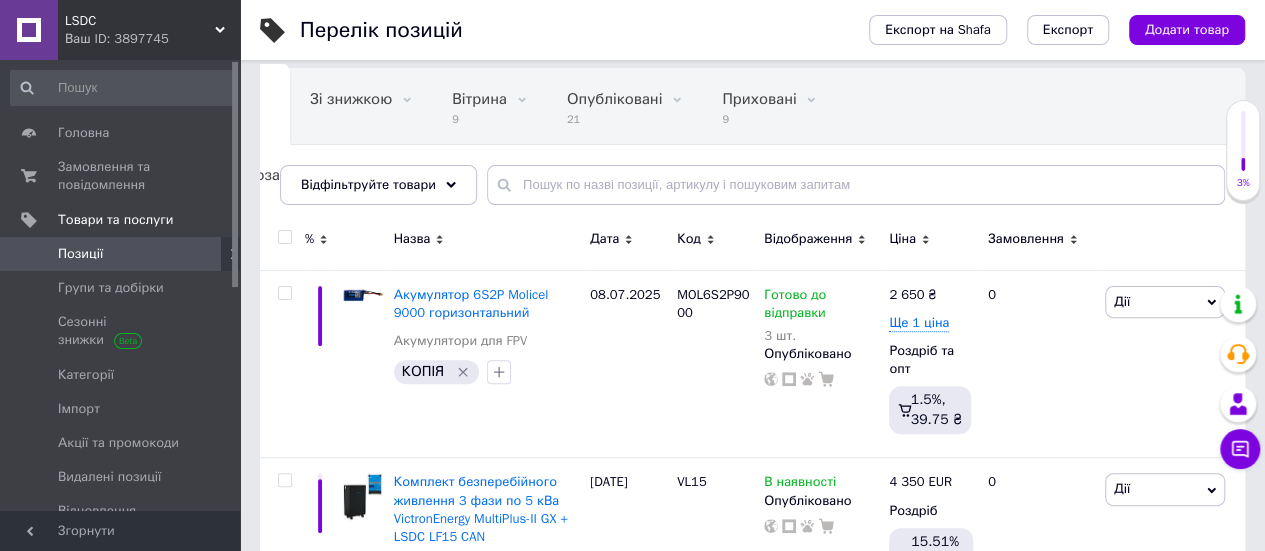 scroll, scrollTop: 210, scrollLeft: 0, axis: vertical 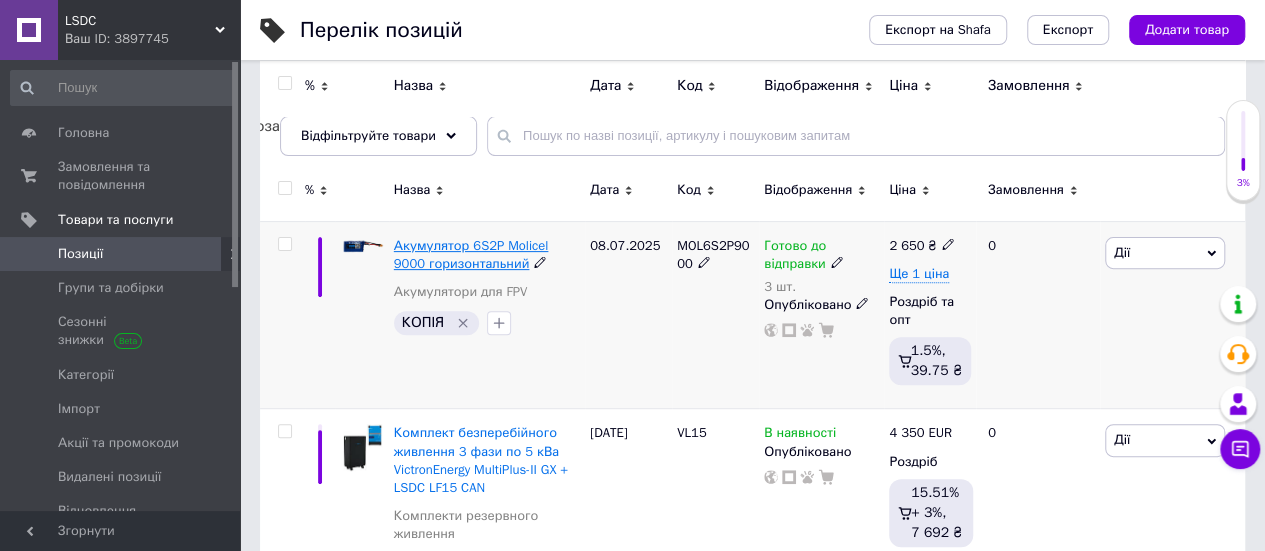 click on "Акумулятор 6S2P Molicel 9000 горизонтальний" at bounding box center [471, 254] 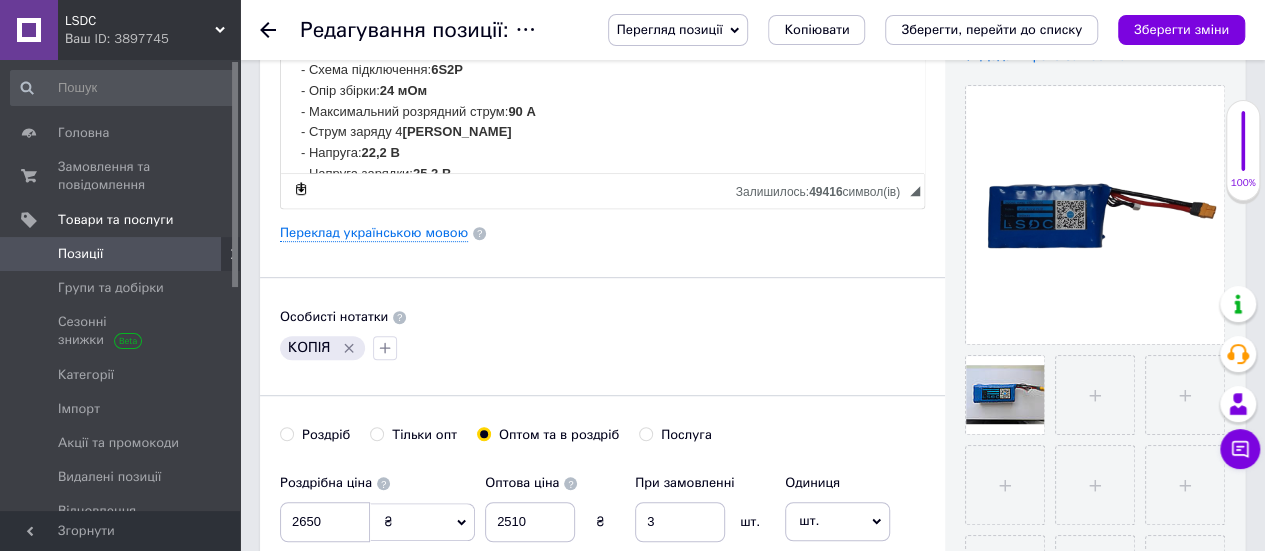 scroll, scrollTop: 411, scrollLeft: 0, axis: vertical 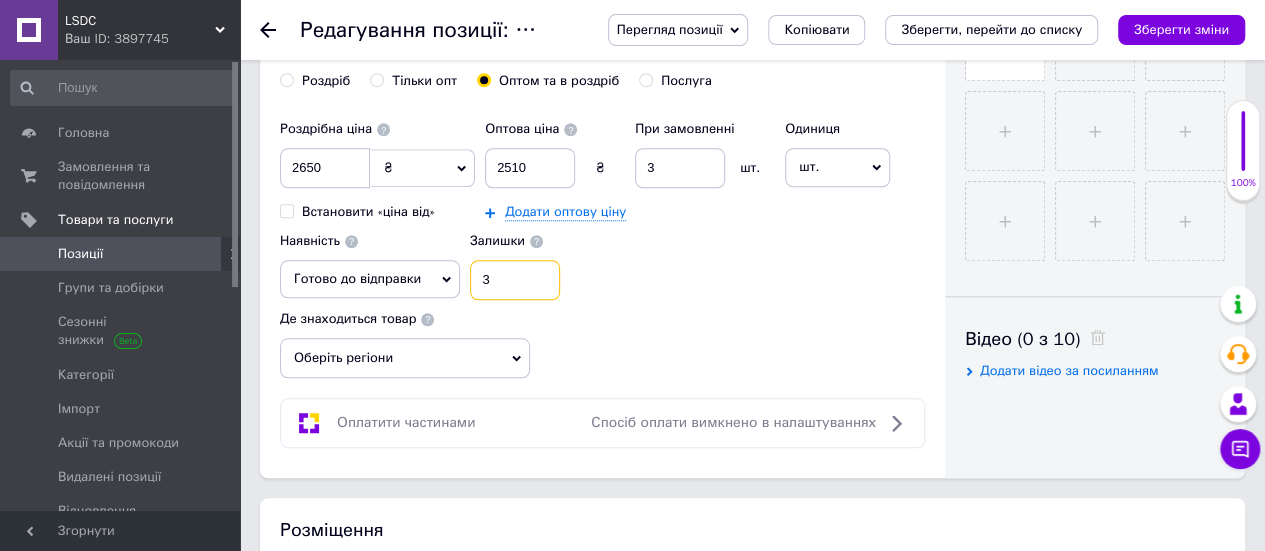 click on "3" at bounding box center (515, 280) 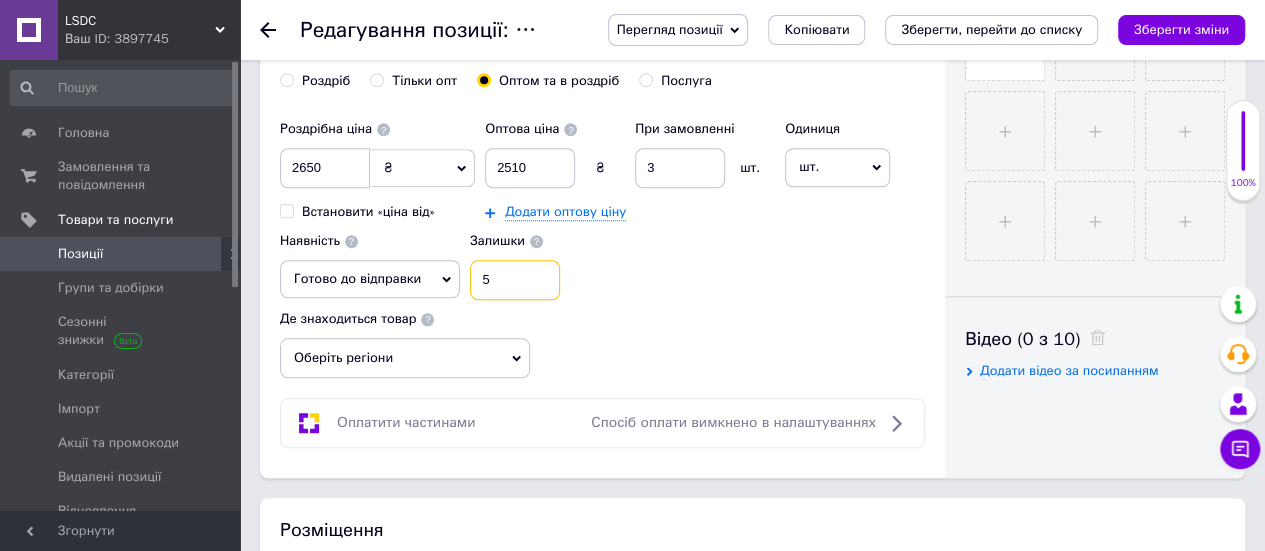 type on "5" 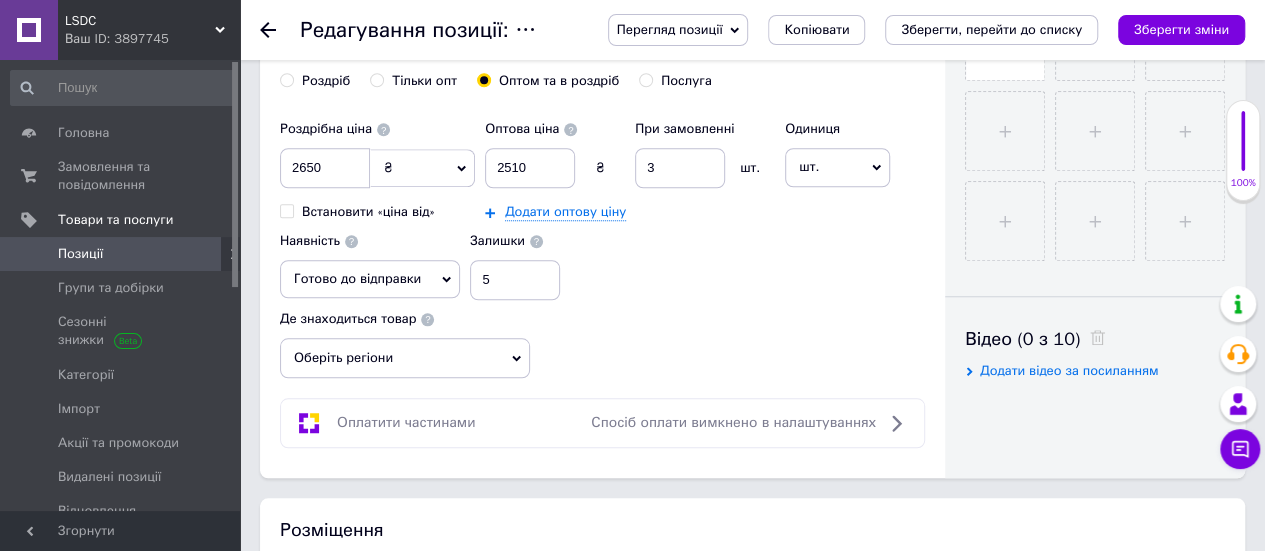 click on "Роздрібна ціна 2650 ₴ $ EUR CHF GBP ¥ PLN ₸ MDL HUF KGS CNY TRY KRW lei Встановити «ціна від» Оптова ціна 2510 ₴ При замовленні 3 шт. Додати оптову ціну Одиниця шт. Популярне комплект упаковка кв.м пара м кг пог.м послуга т а автоцистерна ампула б балон банка блістер бобіна бочка [PERSON_NAME] бухта в ват виїзд відро г г га година гр/кв.м гігакалорія д дав два місяці день доба доза є єврокуб з зміна к кВт каністра карат кв.дм кв.м кв.см кв.фут квартал кг кг/кв.м км колесо комплект коробка куб.дм куб.м л л лист м м мВт мл мм моток місяць мішок н набір номер о об'єкт од. п палетомісце пара партія пач р" at bounding box center (602, 205) 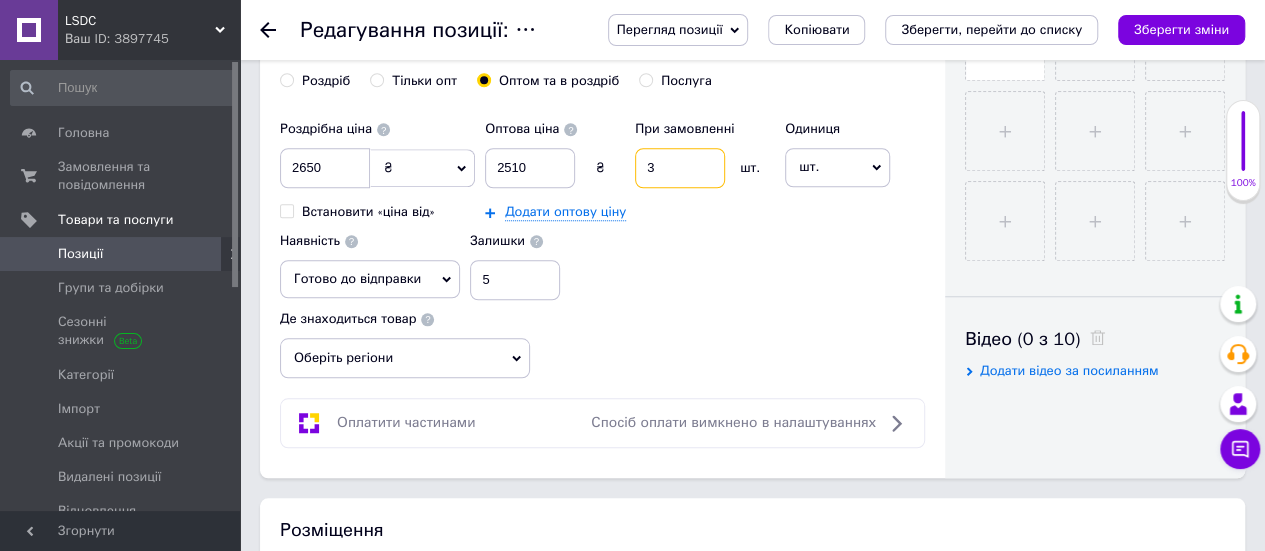 click on "3" at bounding box center [680, 168] 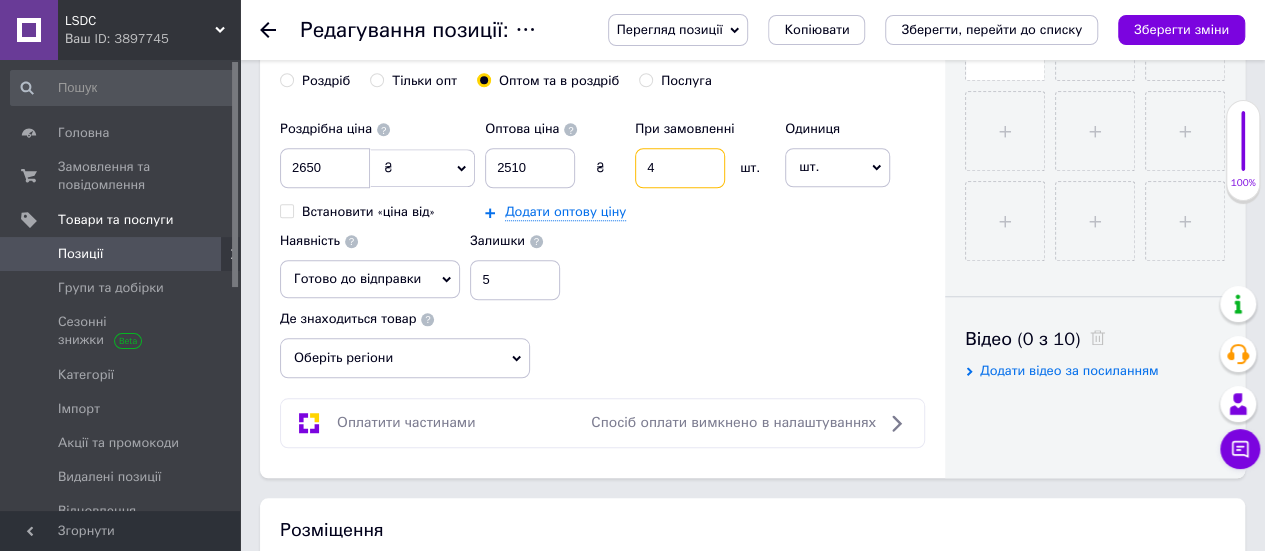 type on "4" 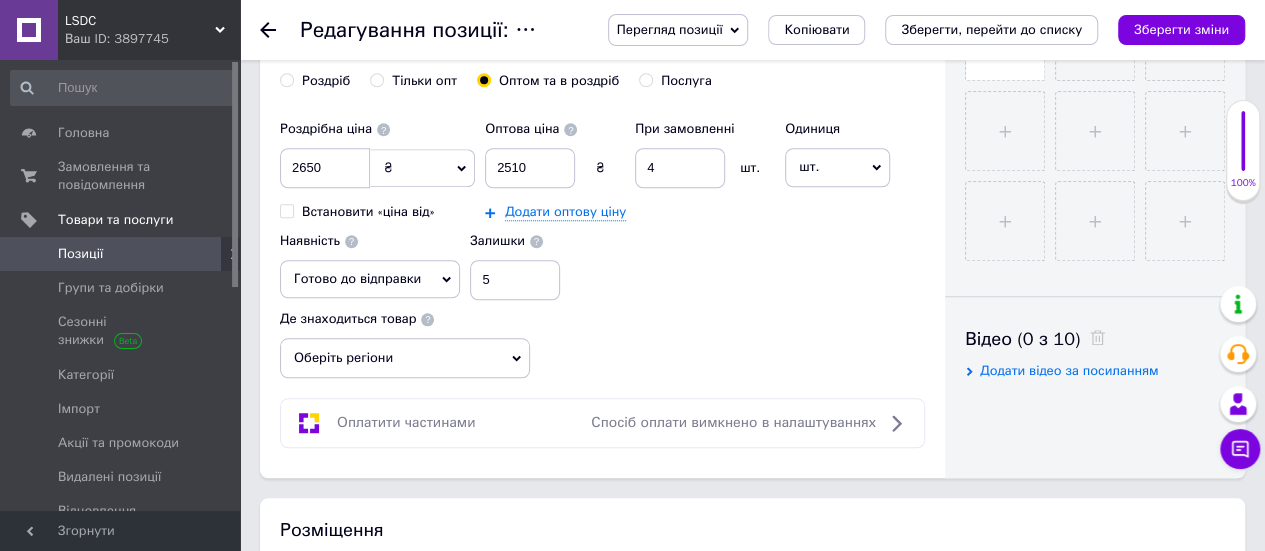 click on "Роздрібна ціна 2650 ₴ $ EUR CHF GBP ¥ PLN ₸ MDL HUF KGS CNY TRY KRW lei Встановити «ціна від» Оптова ціна 2510 ₴ При замовленні 4 шт. Додати оптову ціну Одиниця шт. Популярне комплект упаковка кв.м пара м кг пог.м послуга т а автоцистерна ампула б балон банка блістер бобіна бочка [PERSON_NAME] бухта в ват виїзд відро г г га година гр/кв.м гігакалорія д дав два місяці день доба доза є єврокуб з зміна к кВт каністра карат кв.дм кв.м кв.см кв.фут квартал кг кг/кв.м км колесо комплект коробка куб.дм куб.м л л лист м м мВт мл мм моток місяць мішок н набір номер о об'єкт од. п палетомісце пара партія пач р" at bounding box center [602, 205] 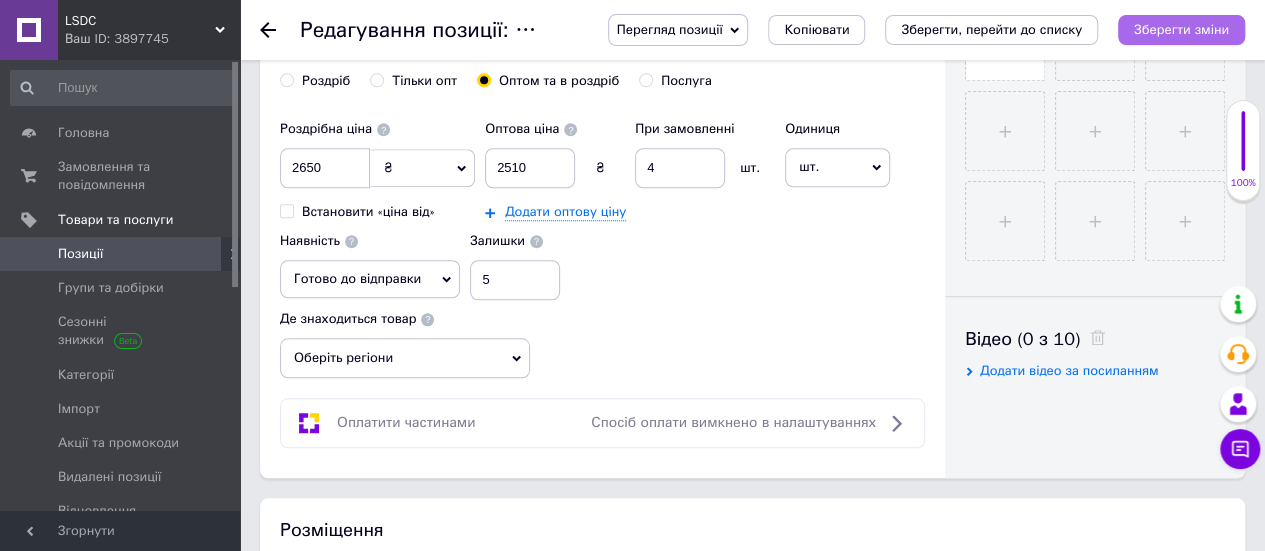 click on "Зберегти зміни" at bounding box center (1181, 29) 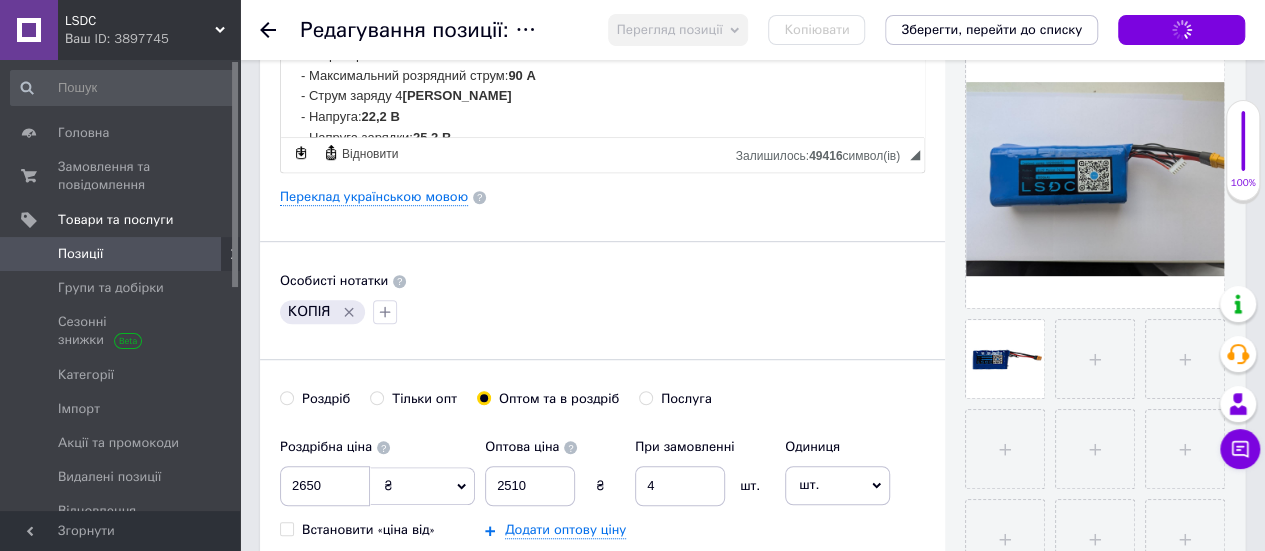 scroll, scrollTop: 447, scrollLeft: 0, axis: vertical 